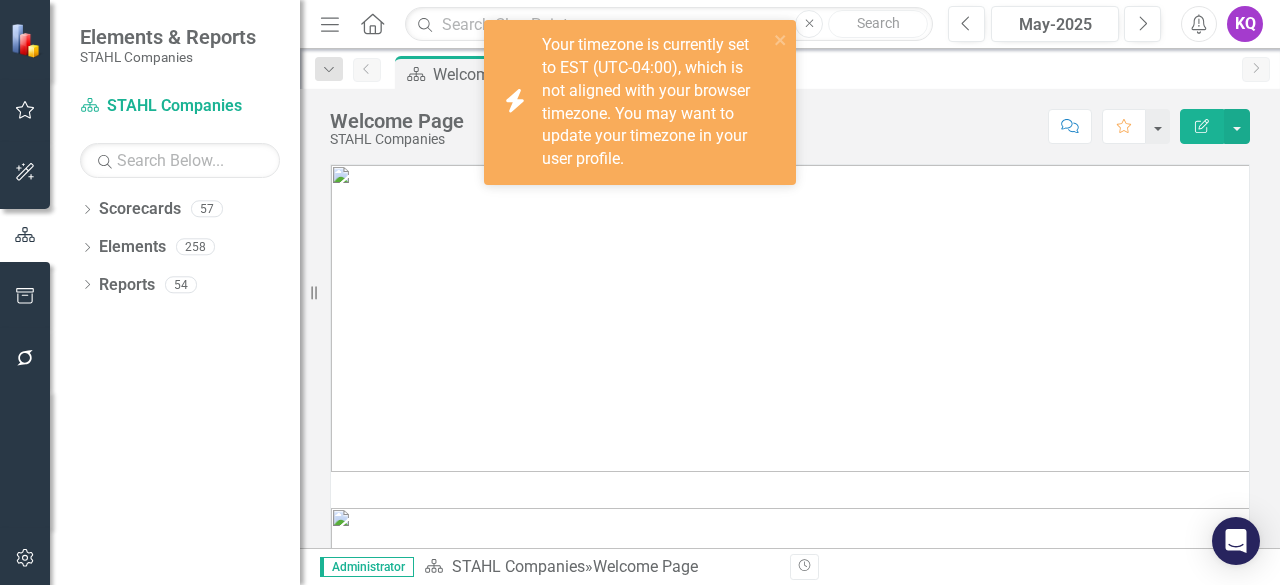 scroll, scrollTop: 0, scrollLeft: 0, axis: both 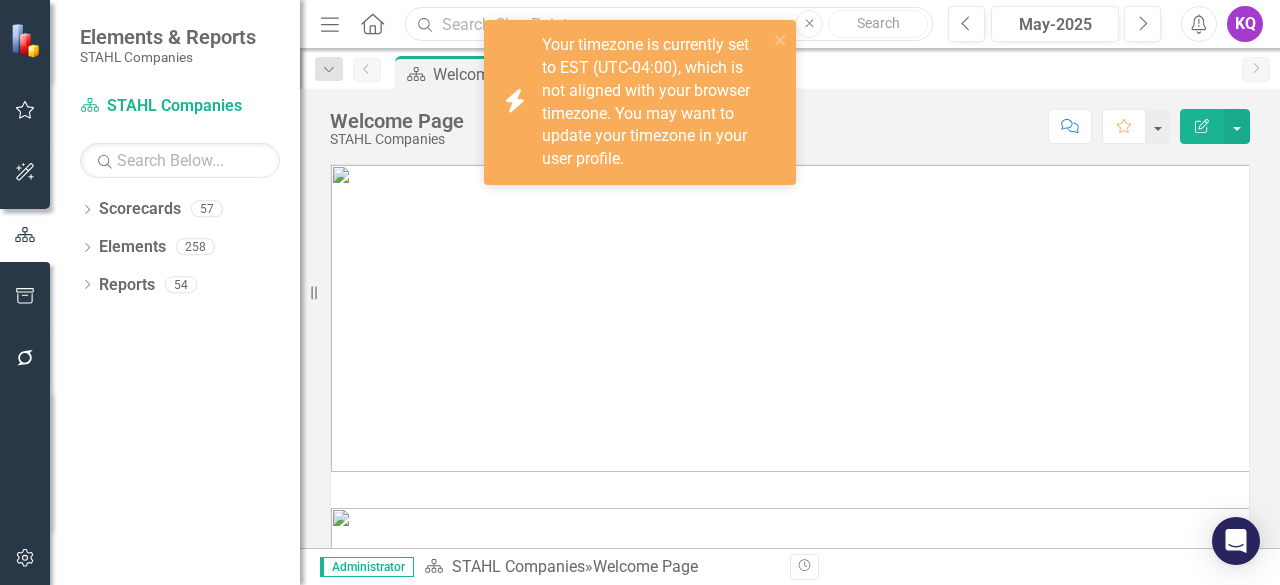 click at bounding box center (669, 24) 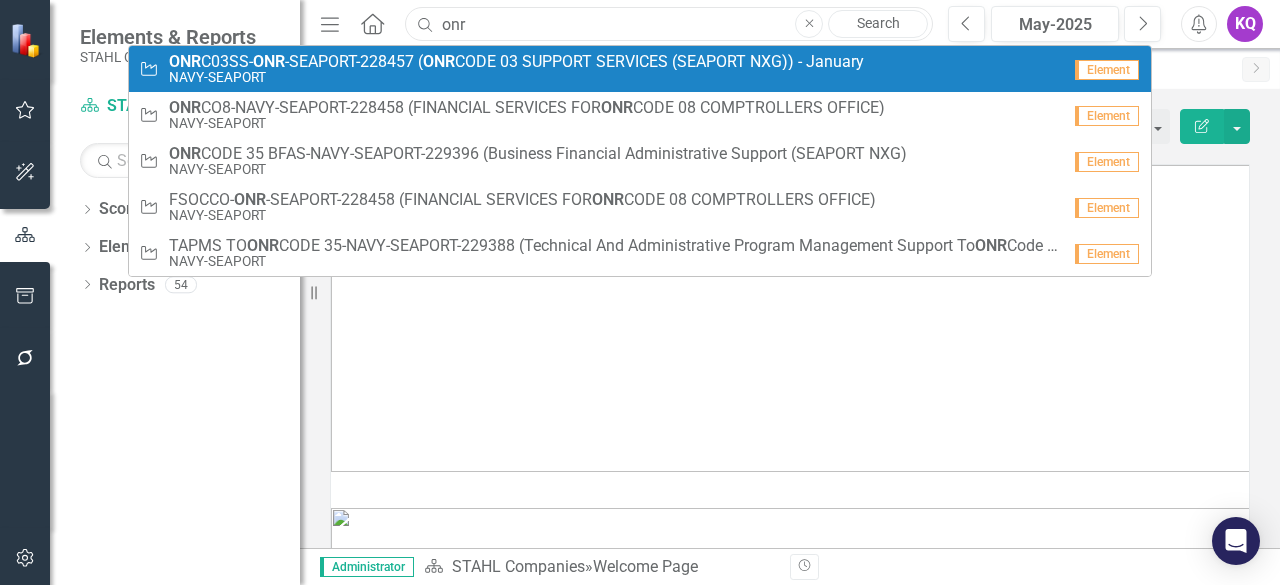 type on "onr" 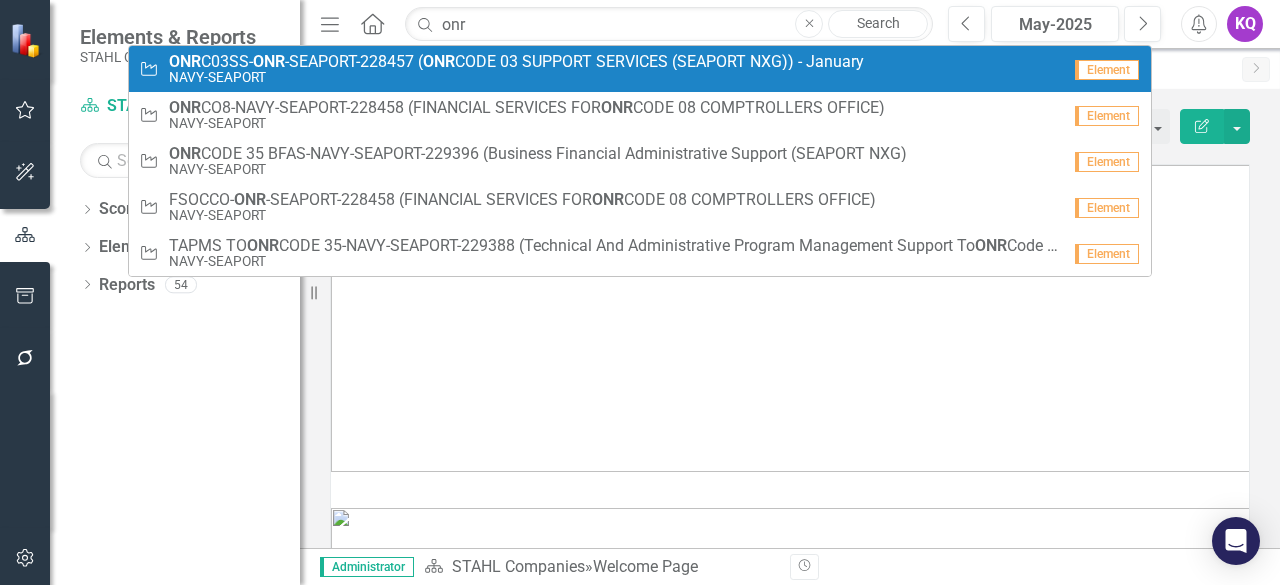 click on "ONR C03SS- ONR -SEAPORT-228457 ( ONR  CODE 03 SUPPORT SERVICES (SEAPORT NXG)) - January" at bounding box center (516, 62) 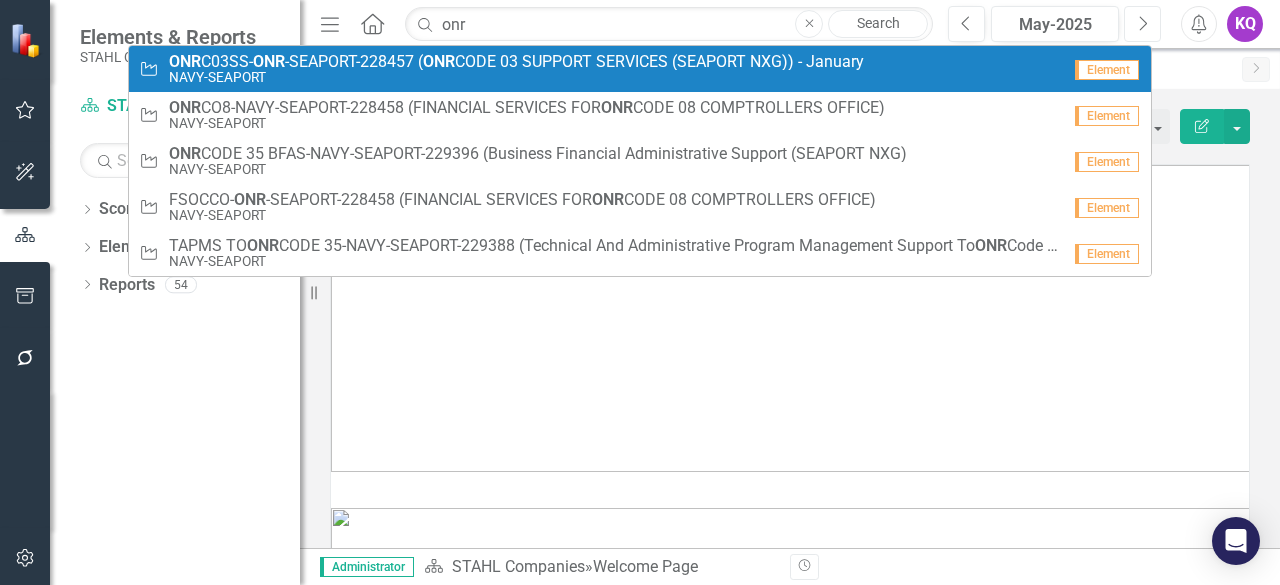 click on "Next" at bounding box center (1142, 24) 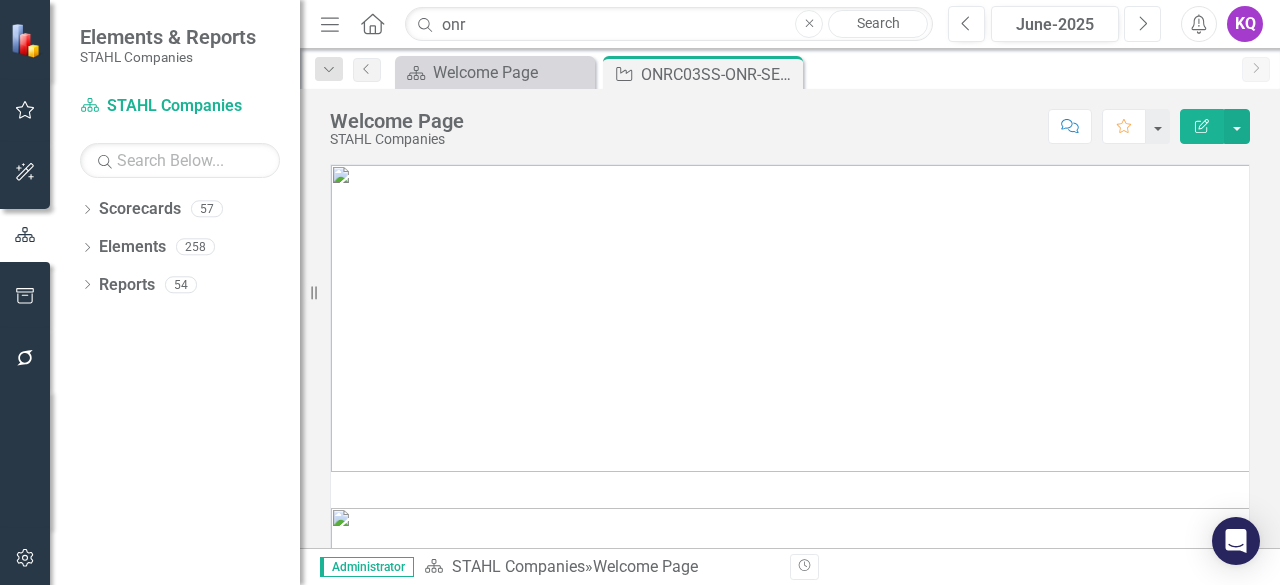 click on "Next" at bounding box center [1142, 24] 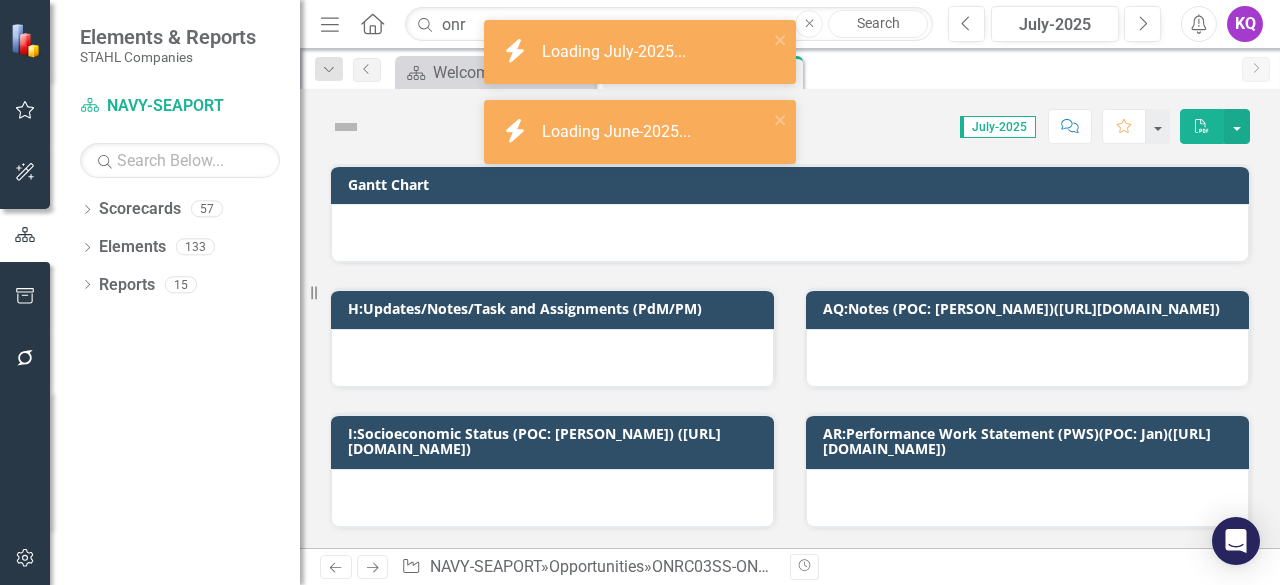click on "Menu" at bounding box center (330, 24) 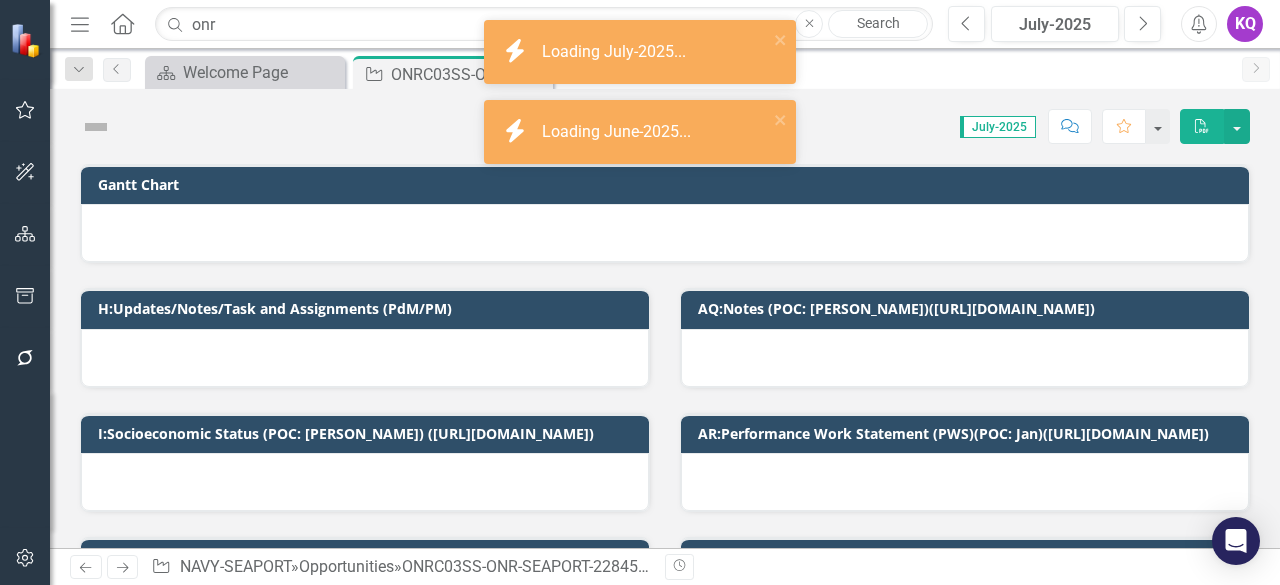 scroll, scrollTop: 266, scrollLeft: 0, axis: vertical 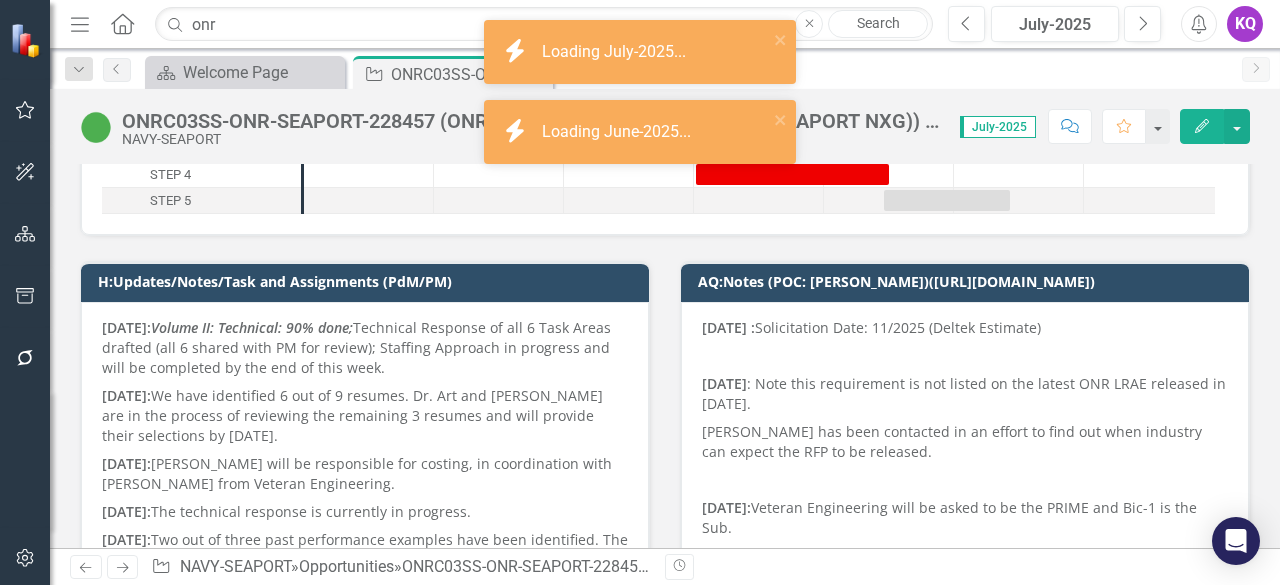 checkbox on "true" 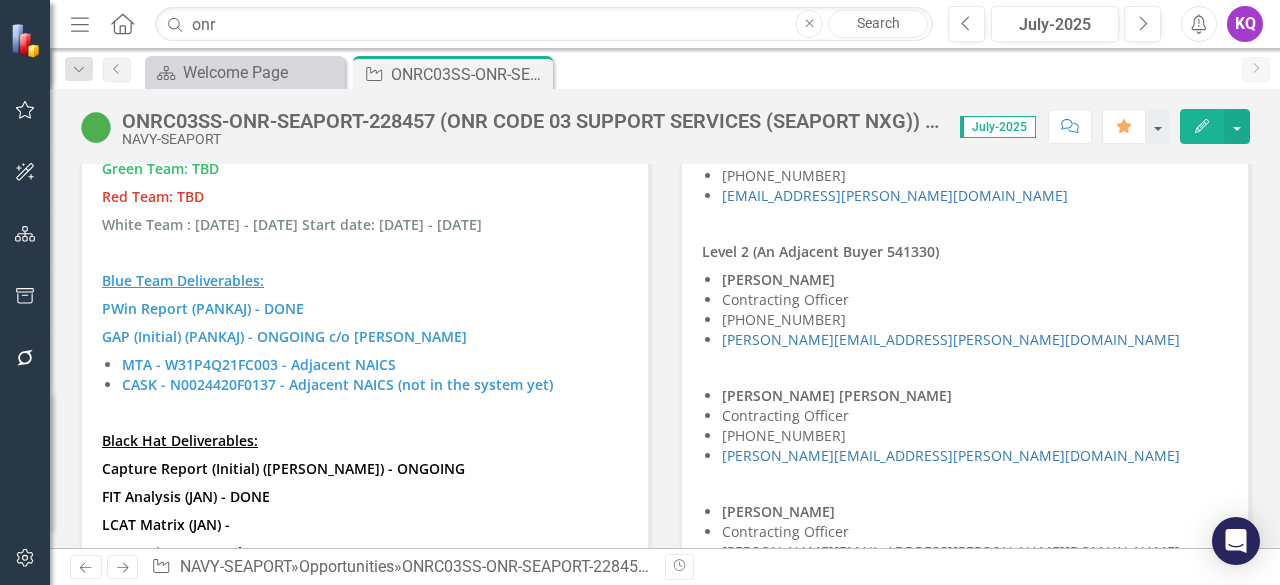 scroll, scrollTop: 5866, scrollLeft: 0, axis: vertical 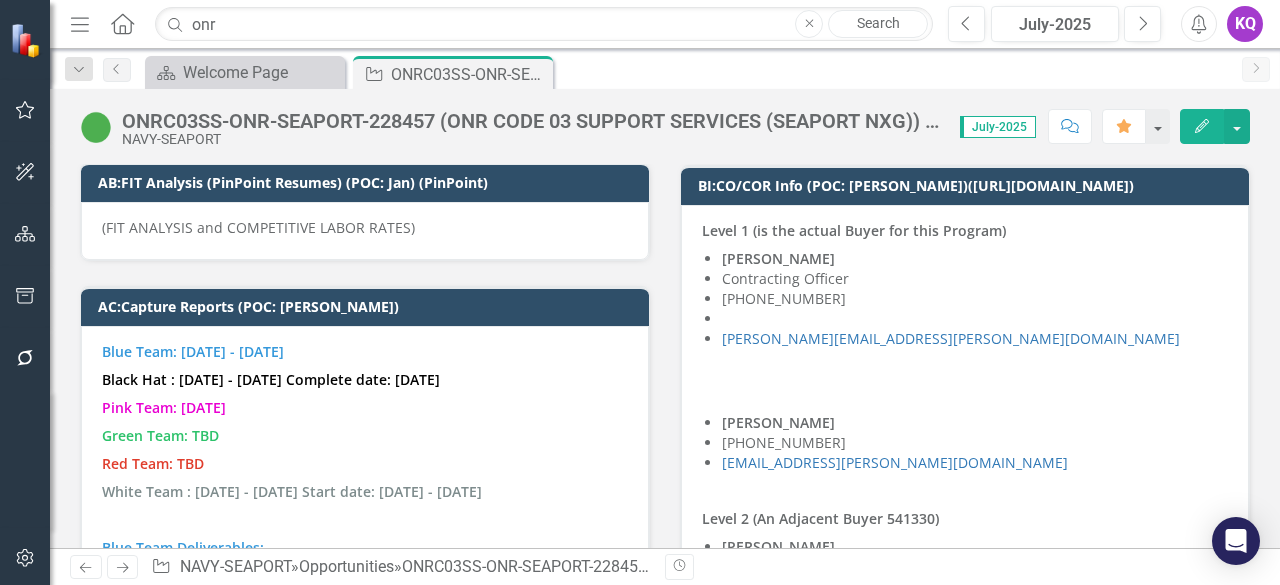 click on "Pink Team: [DATE]" at bounding box center (365, 408) 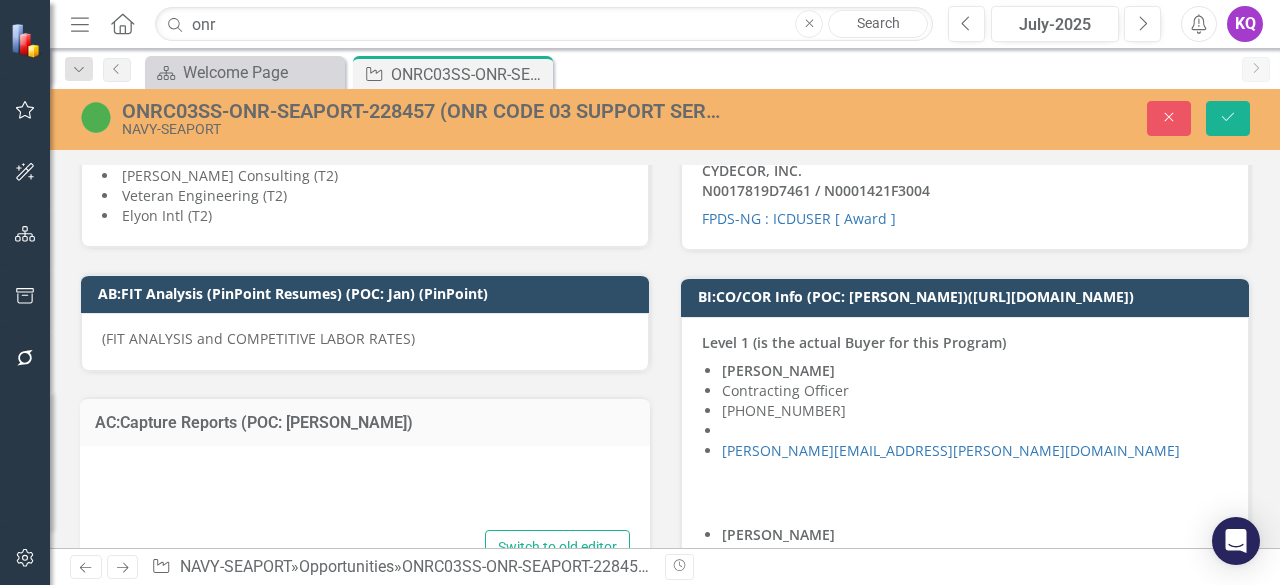 scroll, scrollTop: 5866, scrollLeft: 0, axis: vertical 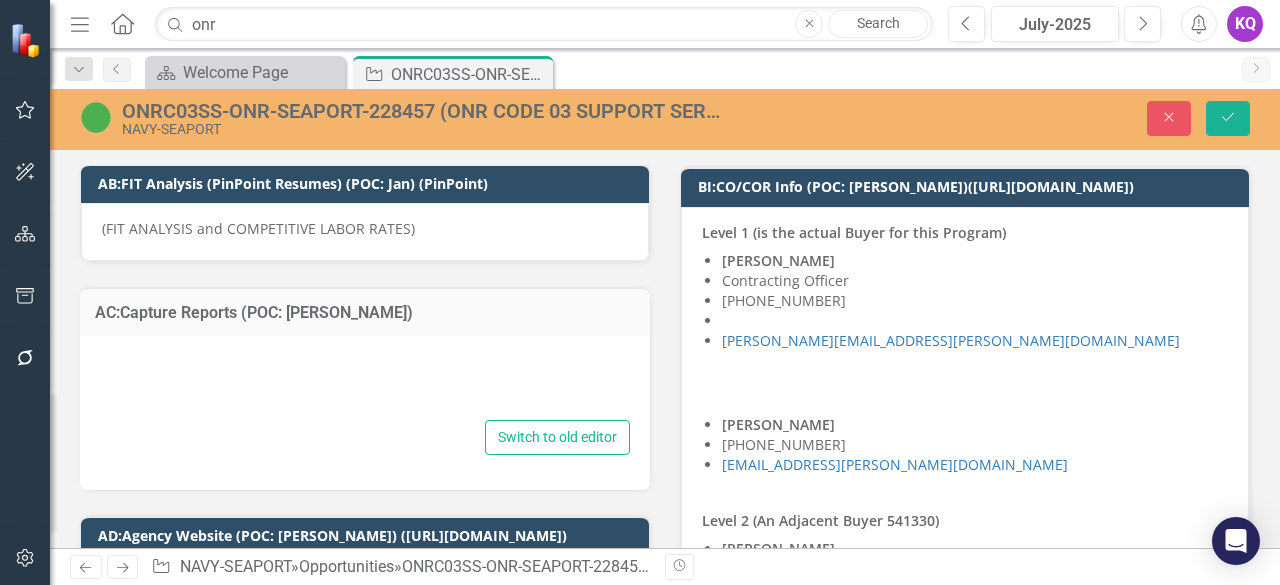 type on "<p><span style="color: #3598db;"><strong>Blue Team: [DATE] - [DATE]</strong></span></p>
<p><span style="color: #000000;"><strong>Black Hat : [DATE] - [DATE] Complete date: [DATE]</strong></span></p>
<p><span style="color: #e900d2;"><strong>Pink Team: [DATE]</strong></span></p>
<p><span style="color: #2dc26b;"><strong>Green Team: TBD</strong></span></p>
<p><span style="color: #e03e2d;"><strong>Red Team: TBD</strong></span></p>
<p><span style="color: #7e8c8d;"><strong>White Team : [DATE] - [DATE] Start date: [DATE] - [DATE]</strong></span></p>
<p>&nbsp;</p>
<p><span style="text-decoration: underline;"><span style="color: #3598db; text-decoration: underline;"><strong>Blue Team Deliverables:</strong></span></span></p>
<p><span style="color: #3598db;"><strong>PWin Report (PANKAJ) - DONE</strong></span></p>
<p><span style="color: #3598db;"><strong>GAP (Initial) (PANKAJ) - ONGOING c/o [PERSON_NAME]</strong></span></p>
<ul>
<li><span style="color: #3598db;"><strong>MTA - W31P4Q21..." 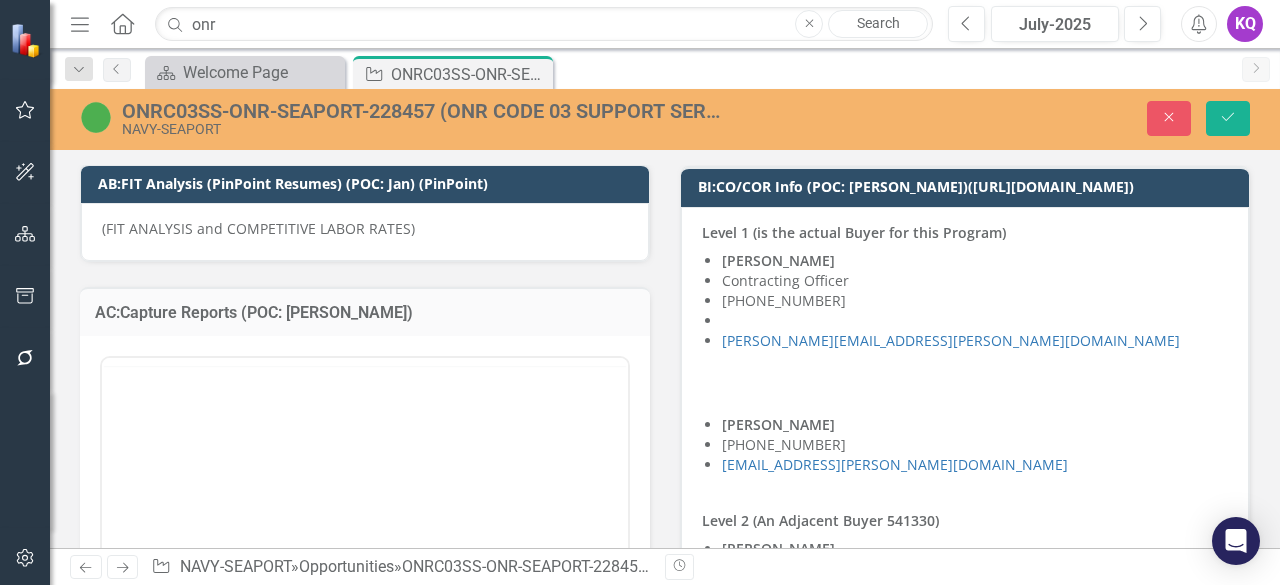 scroll, scrollTop: 0, scrollLeft: 0, axis: both 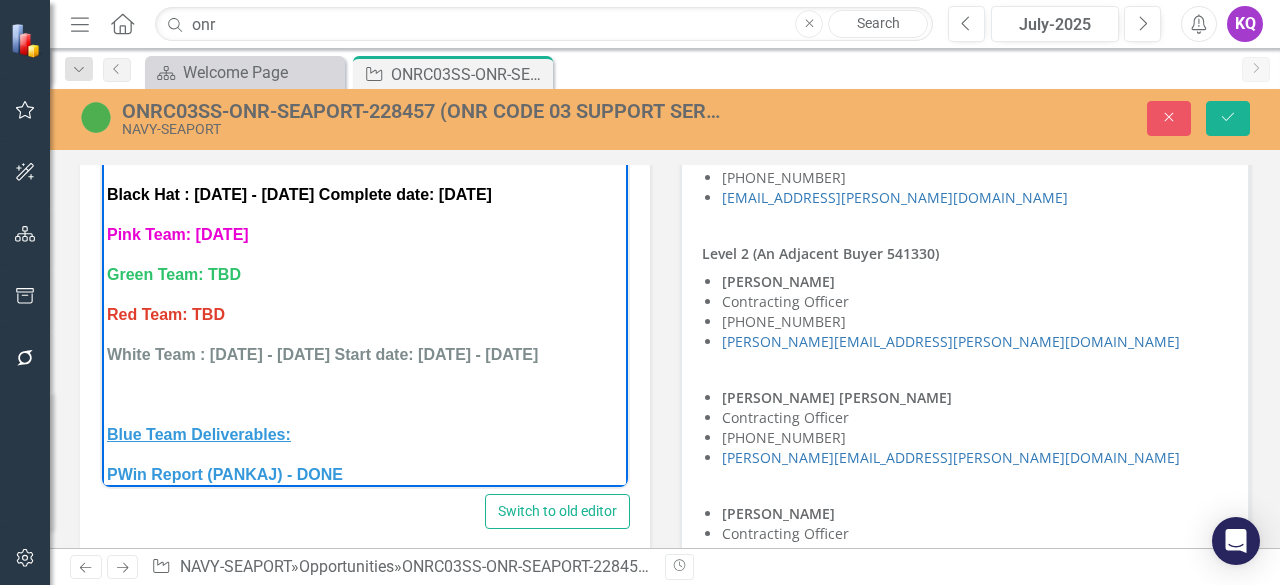 click on "Green Team: TBD" at bounding box center [365, 274] 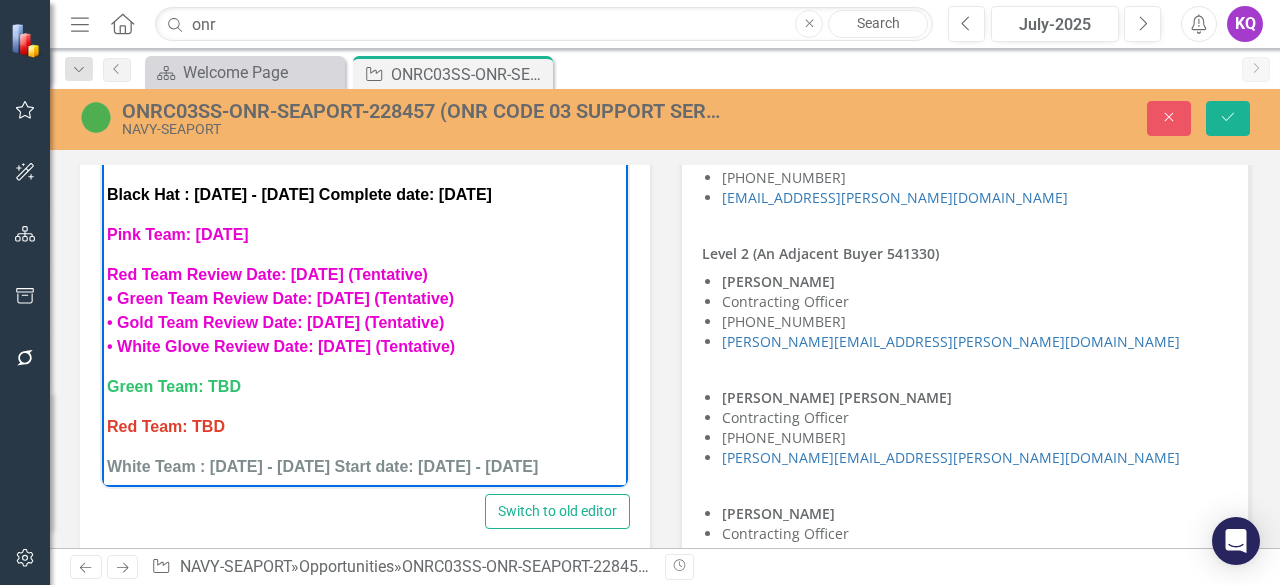 drag, startPoint x: 320, startPoint y: 291, endPoint x: 519, endPoint y: 302, distance: 199.30379 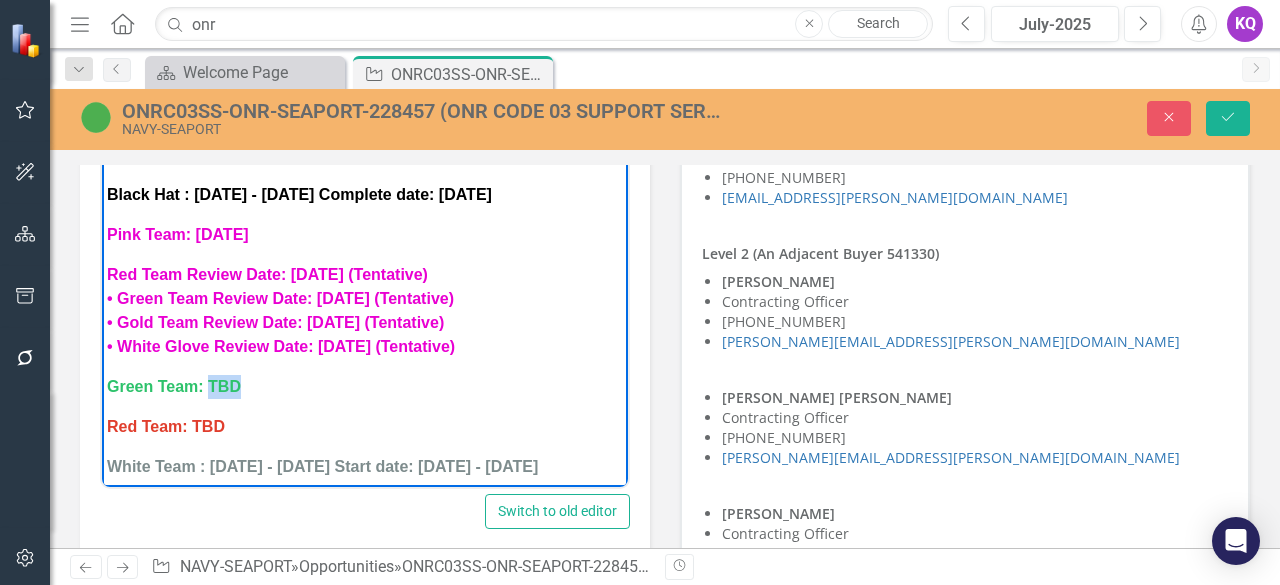 drag, startPoint x: 254, startPoint y: 394, endPoint x: 208, endPoint y: 393, distance: 46.010868 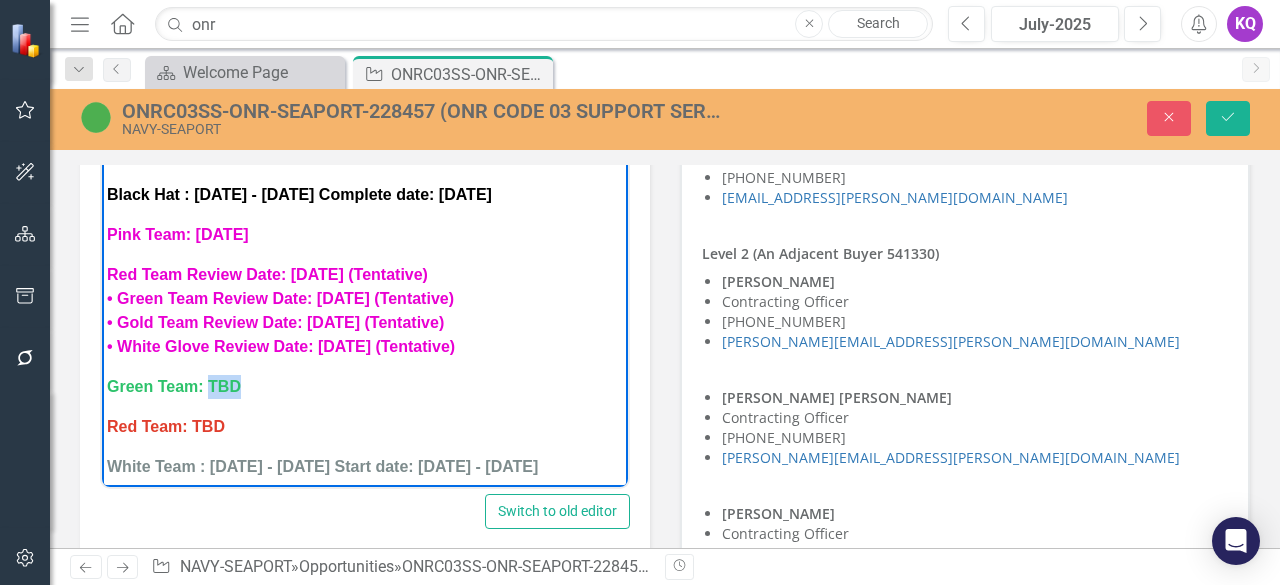 click on "Green Team: TBD" at bounding box center (365, 386) 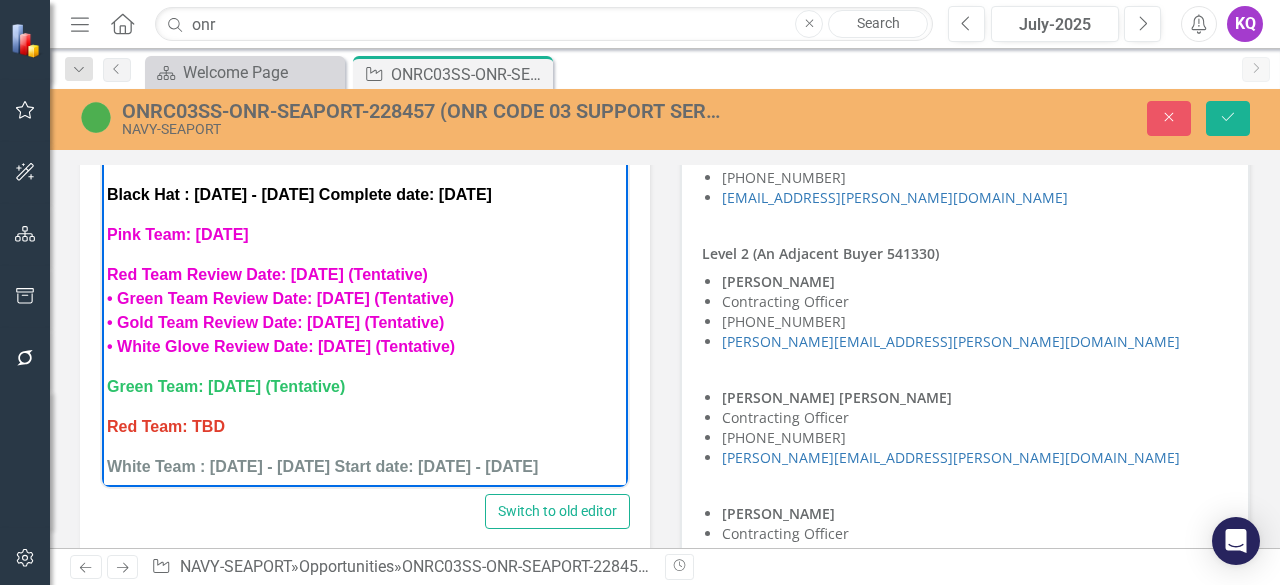 drag, startPoint x: 287, startPoint y: 273, endPoint x: 484, endPoint y: 267, distance: 197.09135 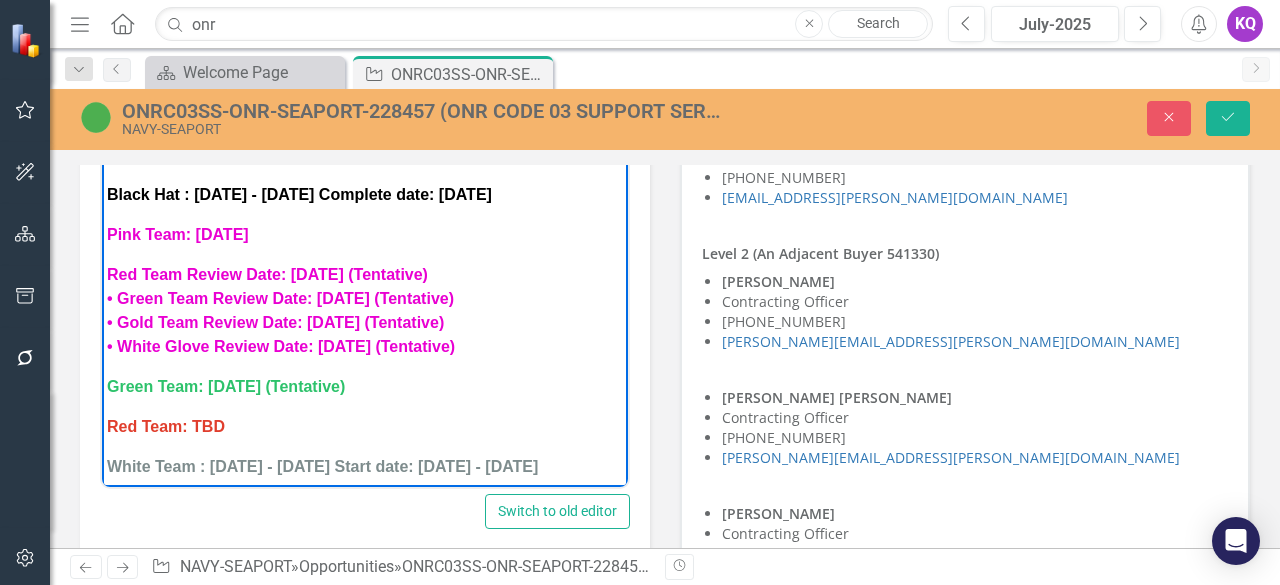click on "Red Team Review Date: [DATE] (Tentative)  • Green Team Review Date: [DATE] (Tentative)  • Gold Team Review Date: [DATE] (Tentative)  • White Glove Review Date: [DATE] (Tentative)" at bounding box center (365, 310) 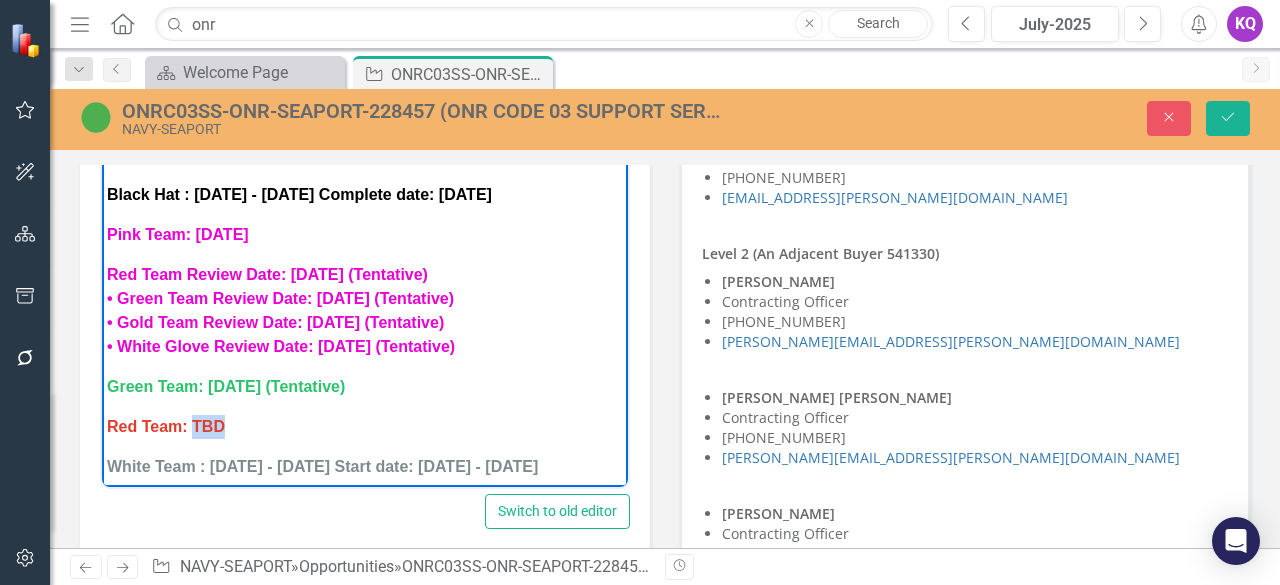 drag, startPoint x: 234, startPoint y: 420, endPoint x: 195, endPoint y: 427, distance: 39.623226 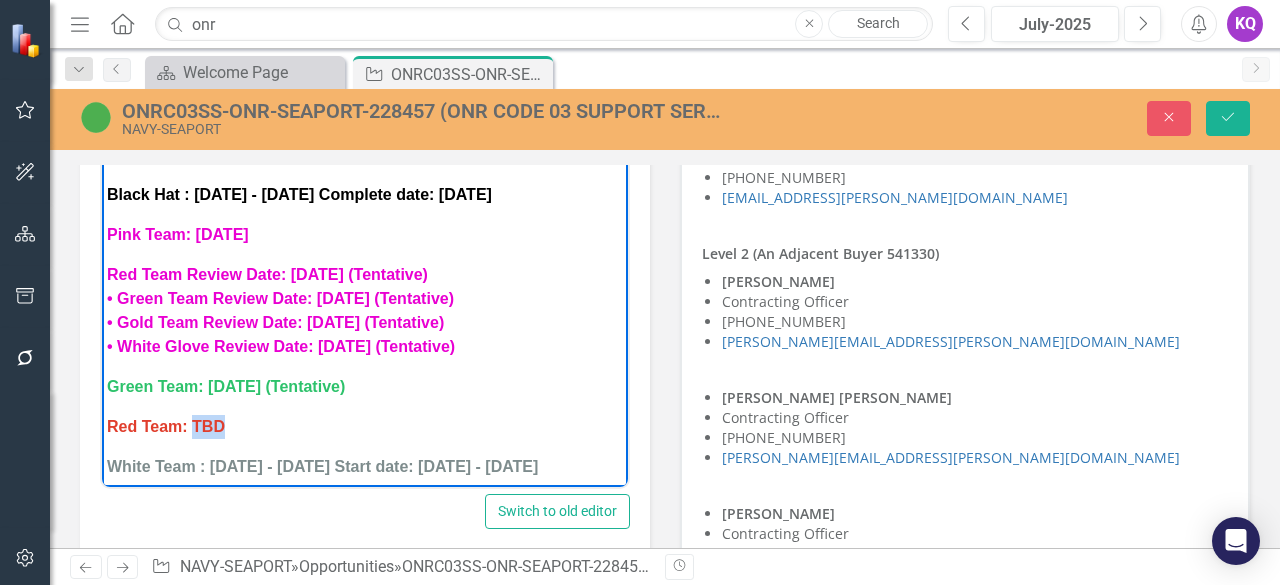click on "Red Team: TBD" at bounding box center [365, 426] 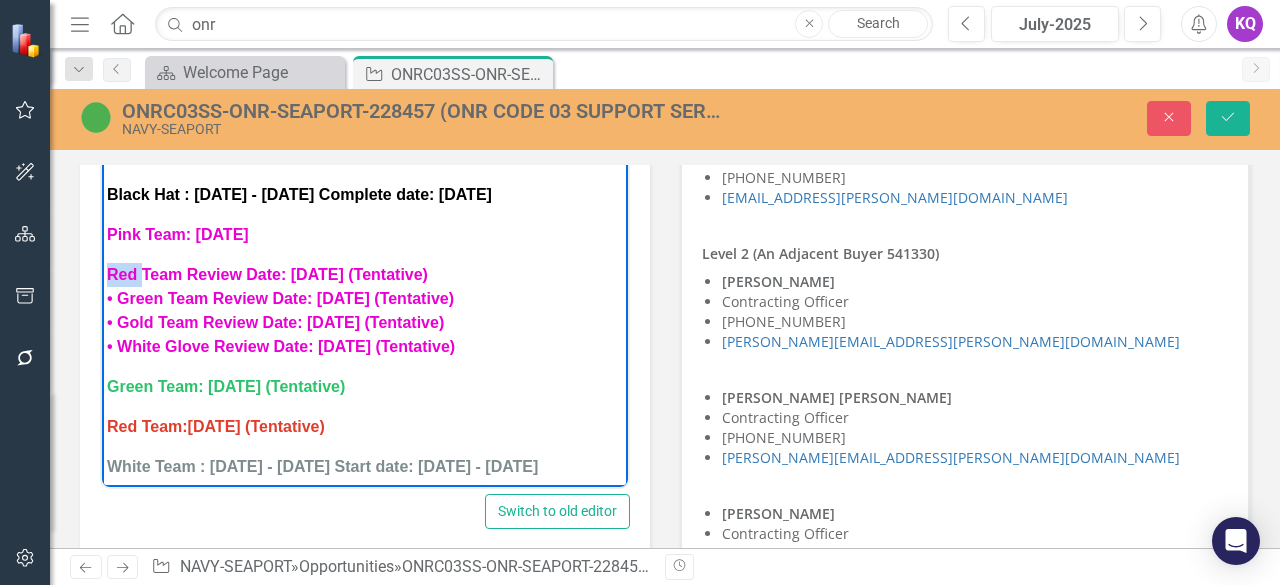 drag, startPoint x: 111, startPoint y: 273, endPoint x: 161, endPoint y: 271, distance: 50.039986 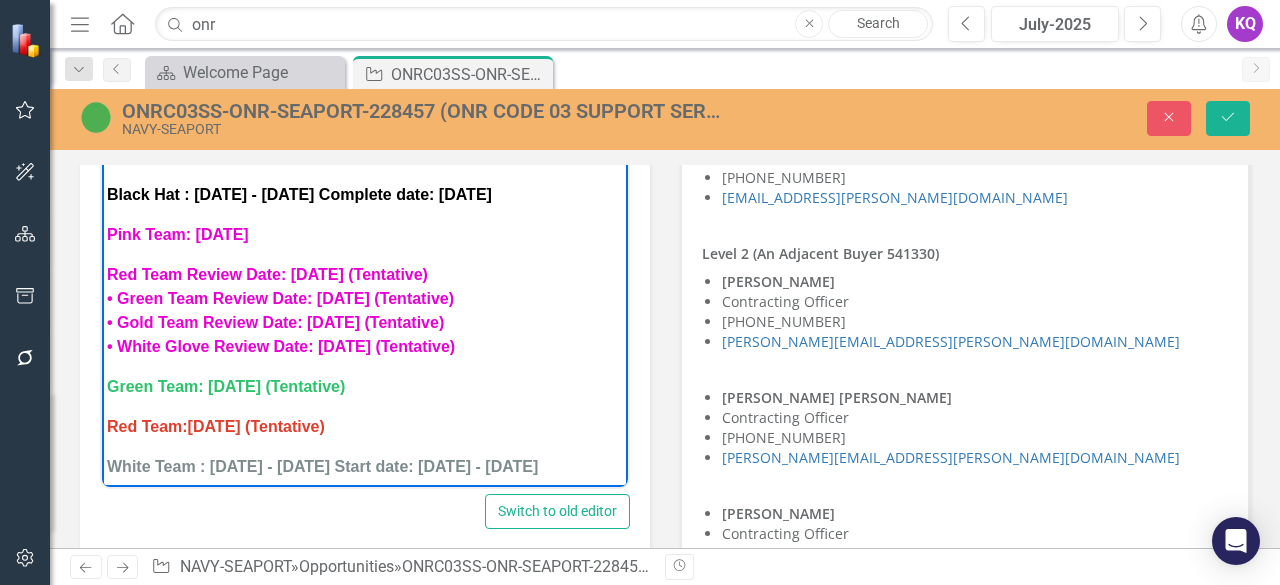 click on "Red Team Review Date: [DATE] (Tentative)  • Green Team Review Date: [DATE] (Tentative)  • Gold Team Review Date: [DATE] (Tentative)  • White Glove Review Date: [DATE] (Tentative)" at bounding box center [281, 309] 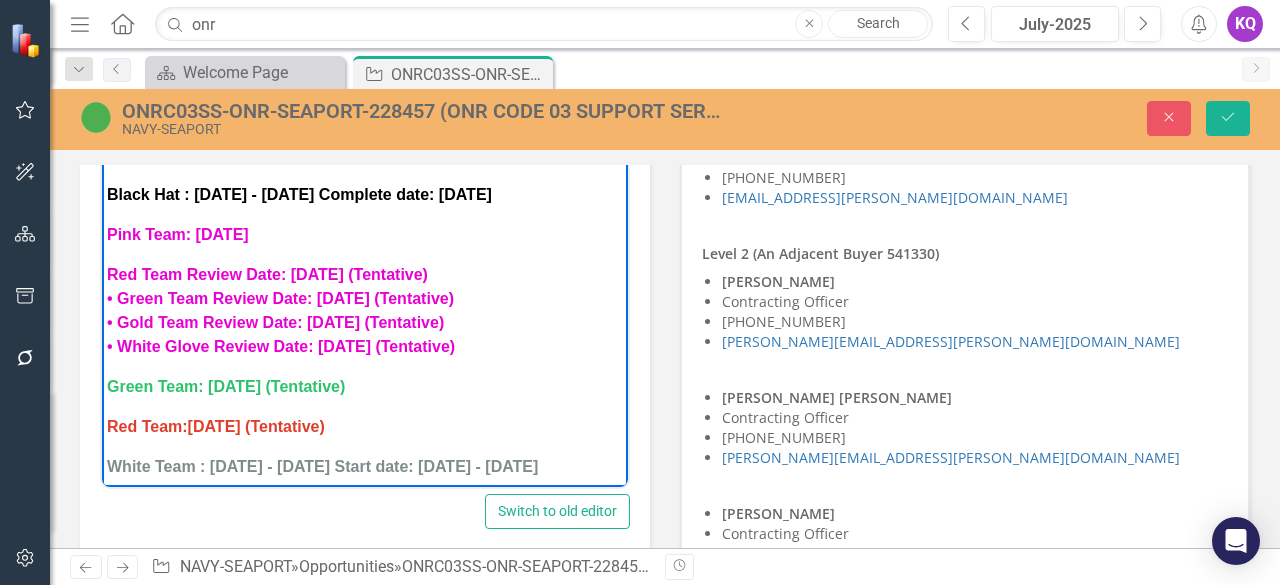 drag, startPoint x: 518, startPoint y: 299, endPoint x: 96, endPoint y: 272, distance: 422.86285 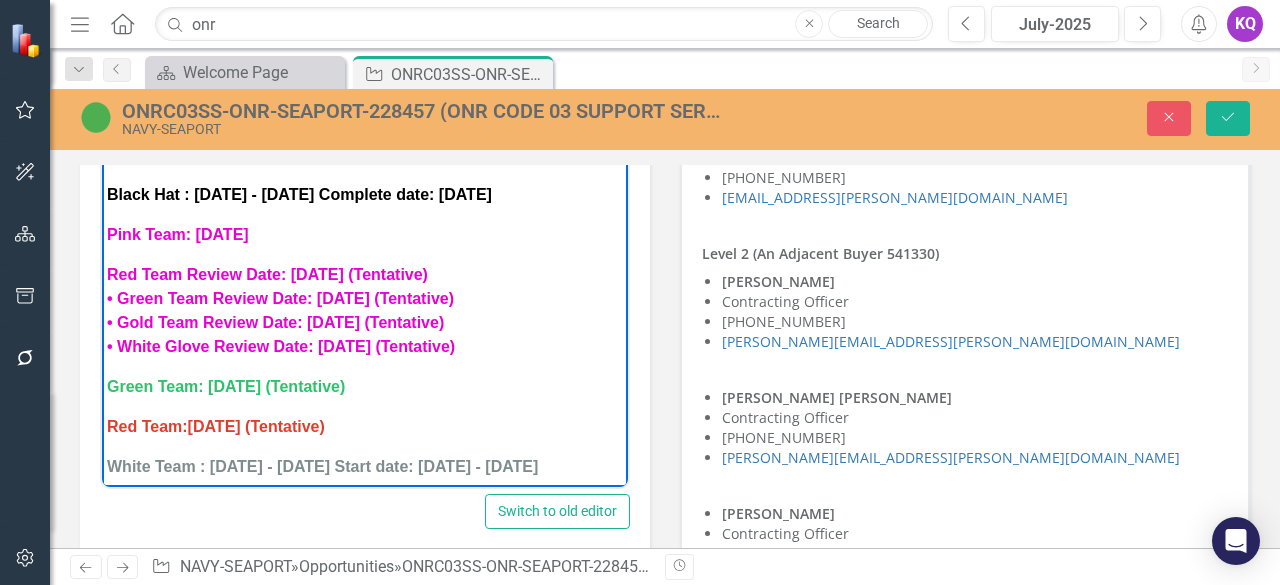 click on "Blue Team: [DATE] - [DATE] Black Hat : [DATE] - [DATE] Complete date: [DATE] Pink Team: [DATE] Red Team Review Date: [DATE] (Tentative)  • Green Team Review Date: [DATE] (Tentative)  • Gold Team Review Date: [DATE] (Tentative)  • White Glove Review Date: [DATE] (Tentative) Green Team: [DATE] (Tentative) Red Team:   [DATE] (Tentative) White Team : [DATE] - [DATE] Start date: [DATE] - [DATE] Blue Team Deliverables: PWin Report (PANKAJ) - DONE GAP (Initial) (PANKAJ) - ONGOING c/o [PERSON_NAME] MTA - W31P4Q21FC003 - Adjacent NAICS CASK - N0024420F0137 - Adjacent NAICS (not in the system yet) Black Hat Deliverables: Capture Report (Initial) ([PERSON_NAME]) - ONGOING FIT Analysis (JAN) - DONE LCAT Matrix (JAN) -  Competitor Research (JAN) - DONE Campaigns ([PERSON_NAME]) - ONGOING Campaigns ([PERSON_NAME]) -" at bounding box center [365, 602] 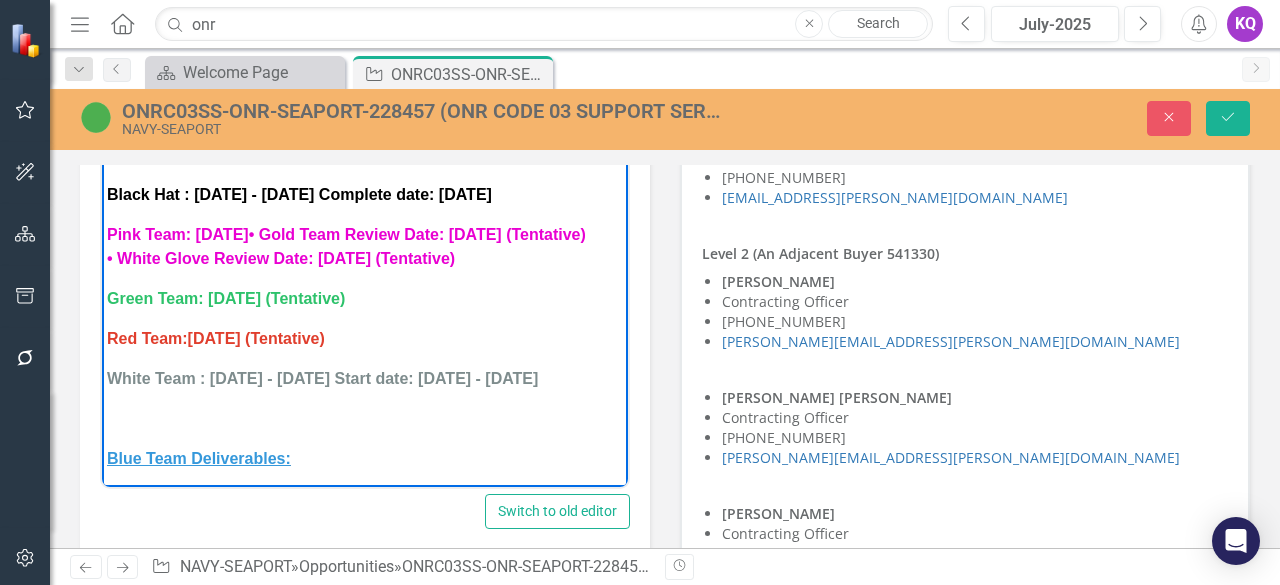 click on "• Gold Team Review Date: [DATE] (Tentative)  • White Glove Review Date: [DATE] (Tentative)" at bounding box center (346, 245) 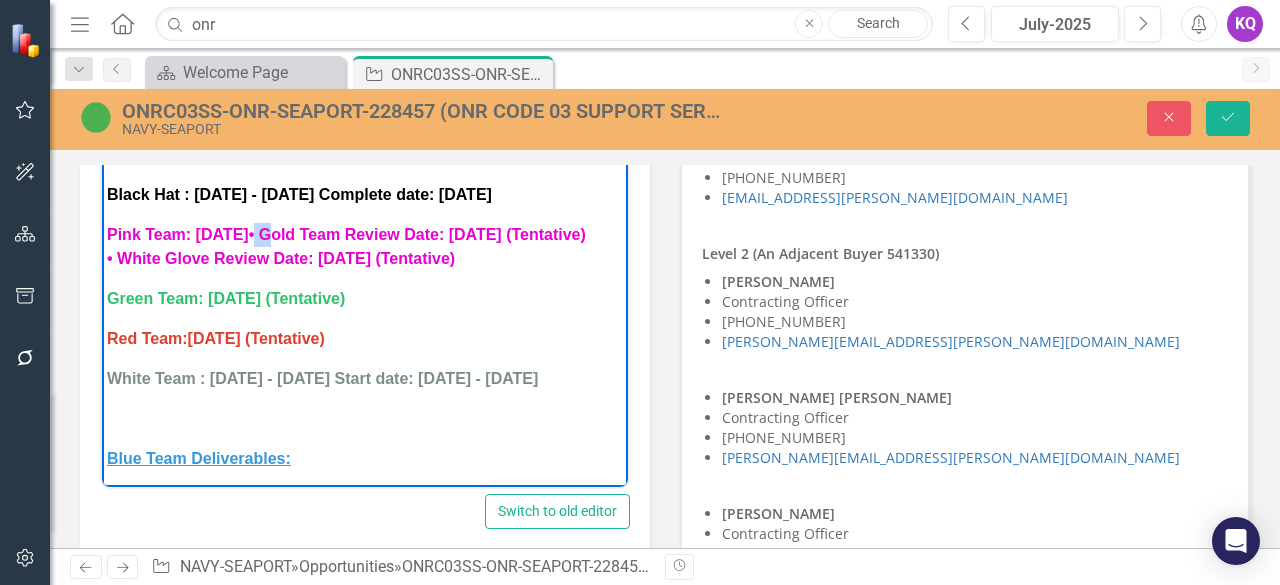 drag, startPoint x: 309, startPoint y: 233, endPoint x: 296, endPoint y: 237, distance: 13.601471 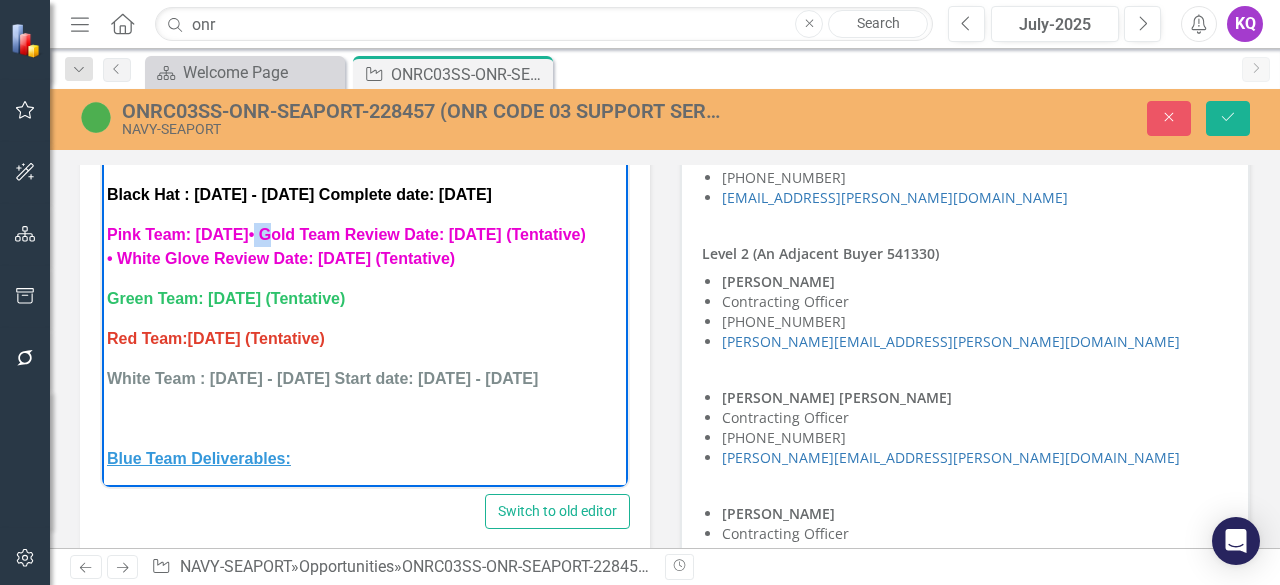 click on "• Gold Team Review Date: [DATE] (Tentative)  • White Glove Review Date: [DATE] (Tentative)" at bounding box center (346, 245) 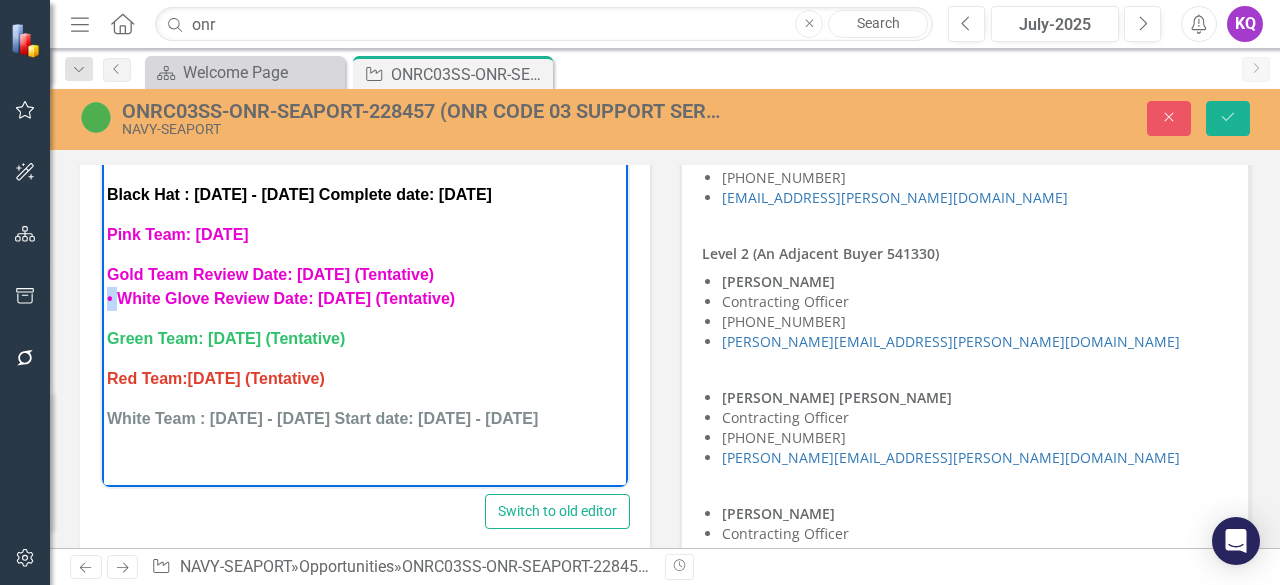 drag, startPoint x: 117, startPoint y: 299, endPoint x: 100, endPoint y: 301, distance: 17.117243 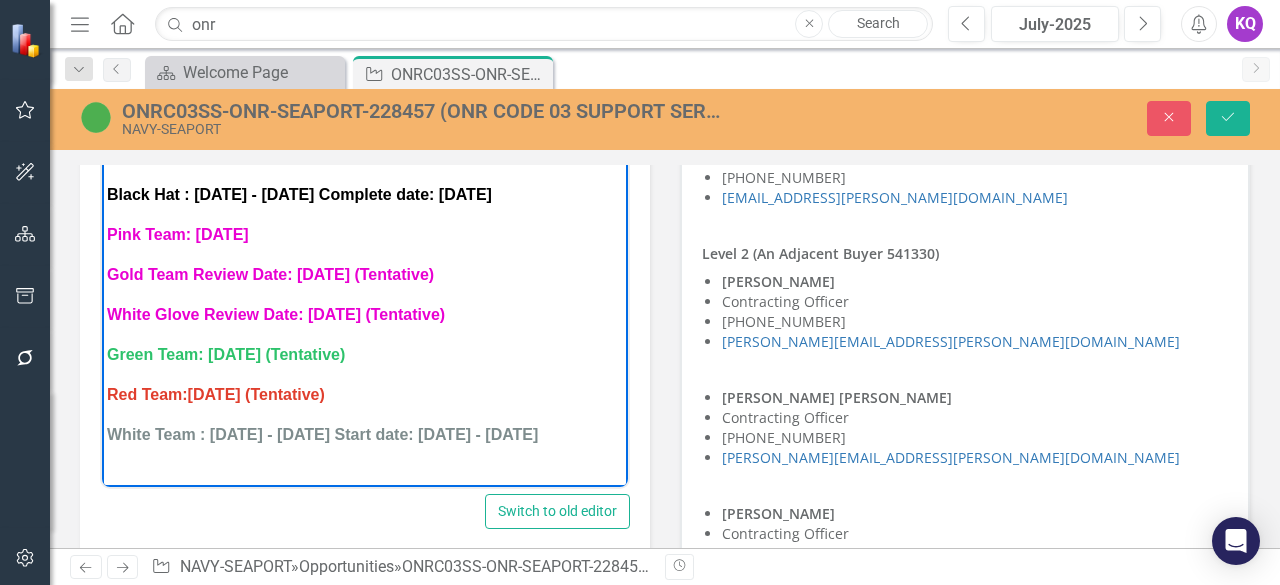 drag, startPoint x: 524, startPoint y: 317, endPoint x: 109, endPoint y: 263, distance: 418.4985 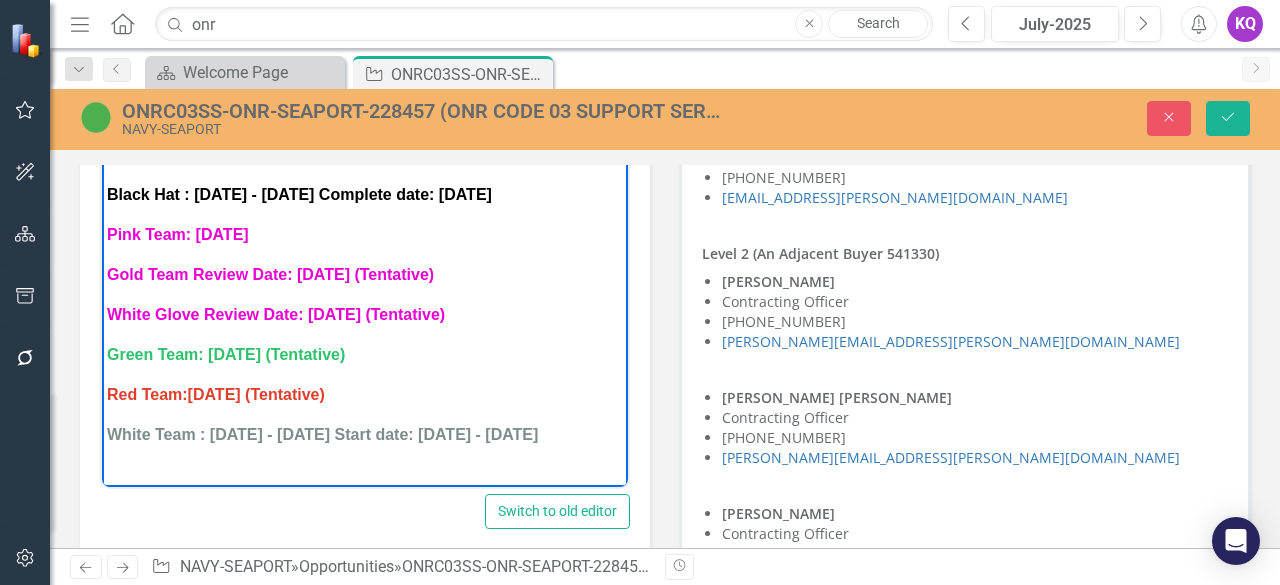 click on "Blue Team: [DATE] - [DATE] Black Hat : [DATE] - [DATE] Complete date: [DATE] Pink Team: [DATE]   Gold Team Review Date: [DATE] (Tentative)  White Glove Review Date: [DATE] (Tentative) Green Team: [DATE] (Tentative) Red Team:   [DATE] (Tentative) White Team : [DATE] - [DATE] Start date: [DATE] - [DATE] Blue Team Deliverables: PWin Report (PANKAJ) - DONE GAP (Initial) (PANKAJ) - ONGOING c/o [PERSON_NAME] MTA - W31P4Q21FC003 - Adjacent NAICS CASK - N0024420F0137 - Adjacent NAICS (not in the system yet) Black Hat Deliverables: Capture Report (Initial) ([PERSON_NAME]) - ONGOING FIT Analysis (JAN) - DONE LCAT Matrix (JAN) -  Competitor Research (JAN) - DONE Campaigns ([PERSON_NAME]) - ONGOING Campaigns ([PERSON_NAME]) -" at bounding box center [365, 586] 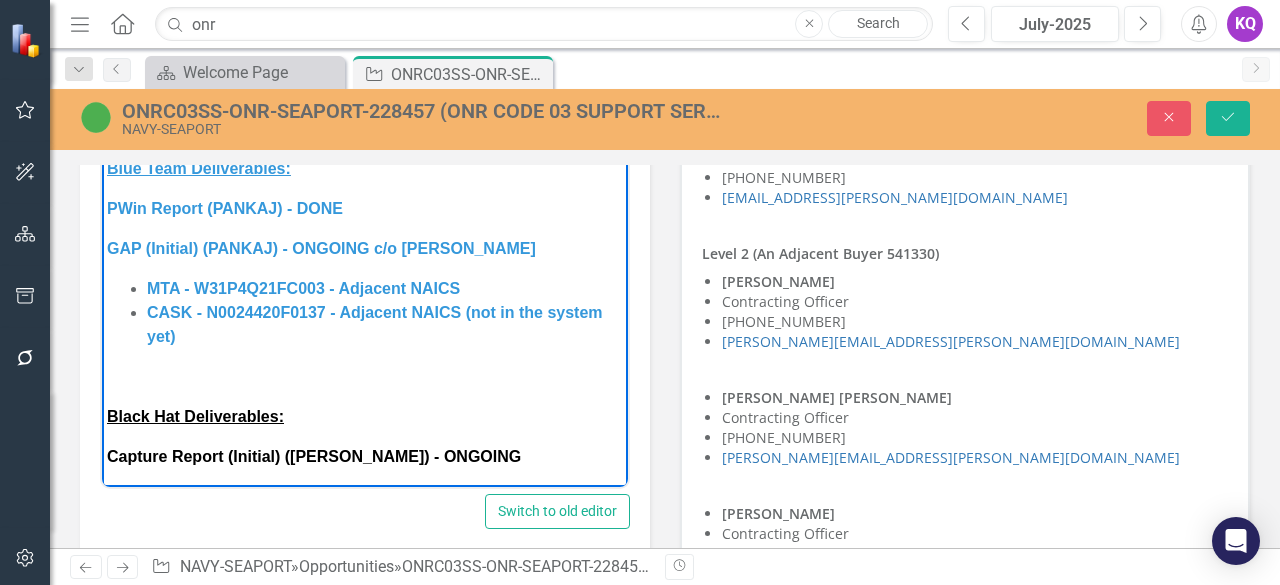 scroll, scrollTop: 0, scrollLeft: 0, axis: both 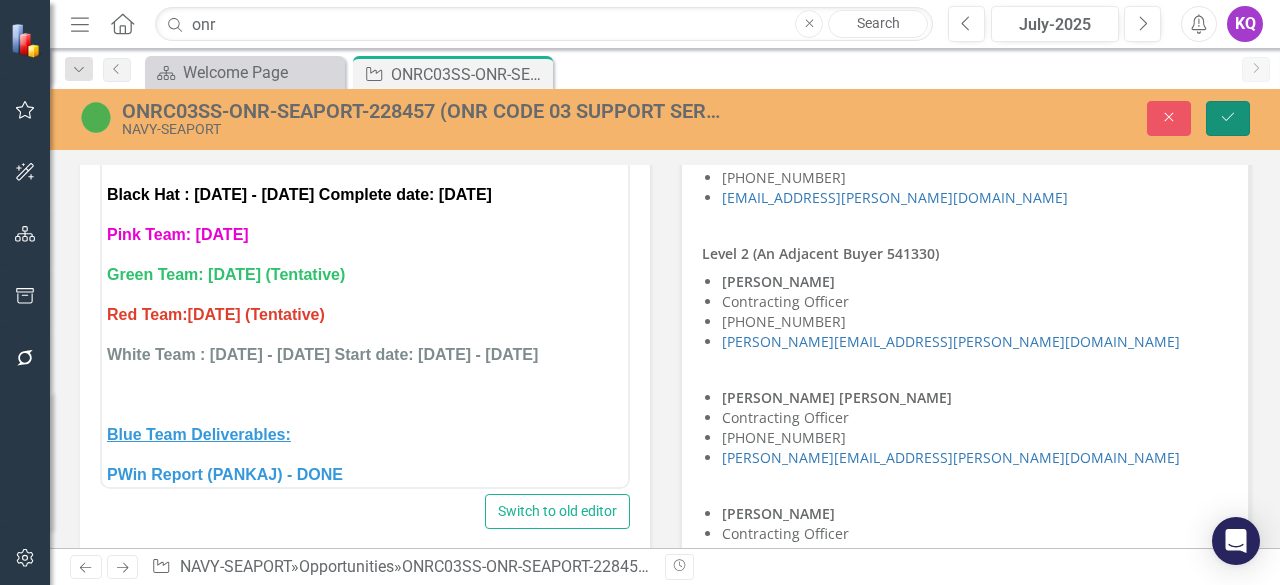 click on "Save" at bounding box center (1228, 118) 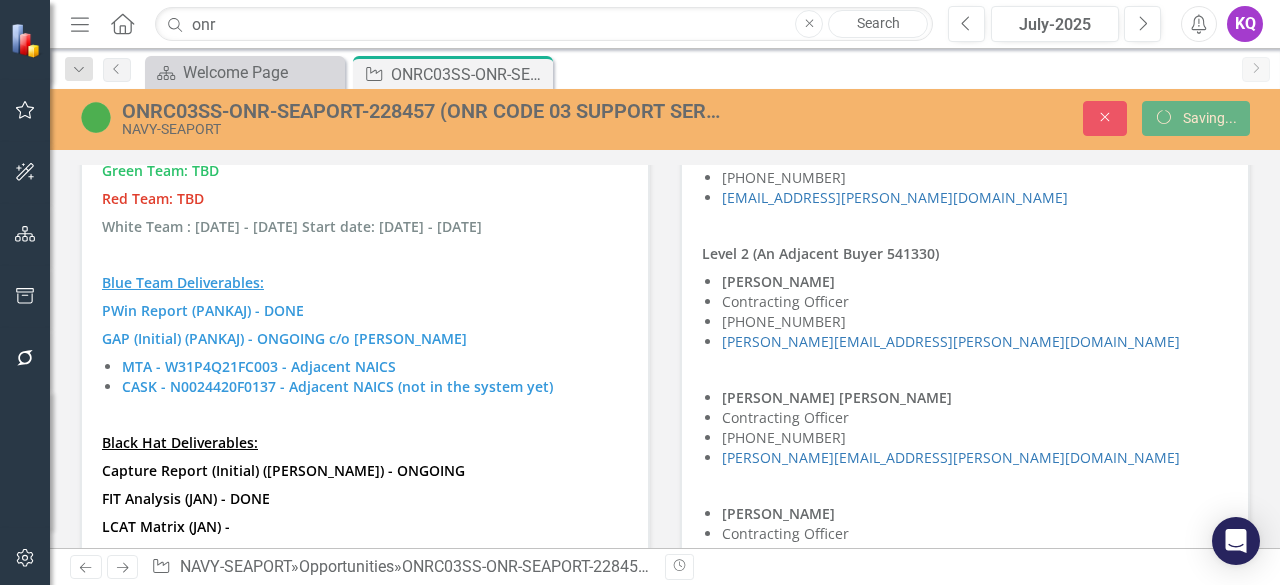 scroll, scrollTop: 6124, scrollLeft: 0, axis: vertical 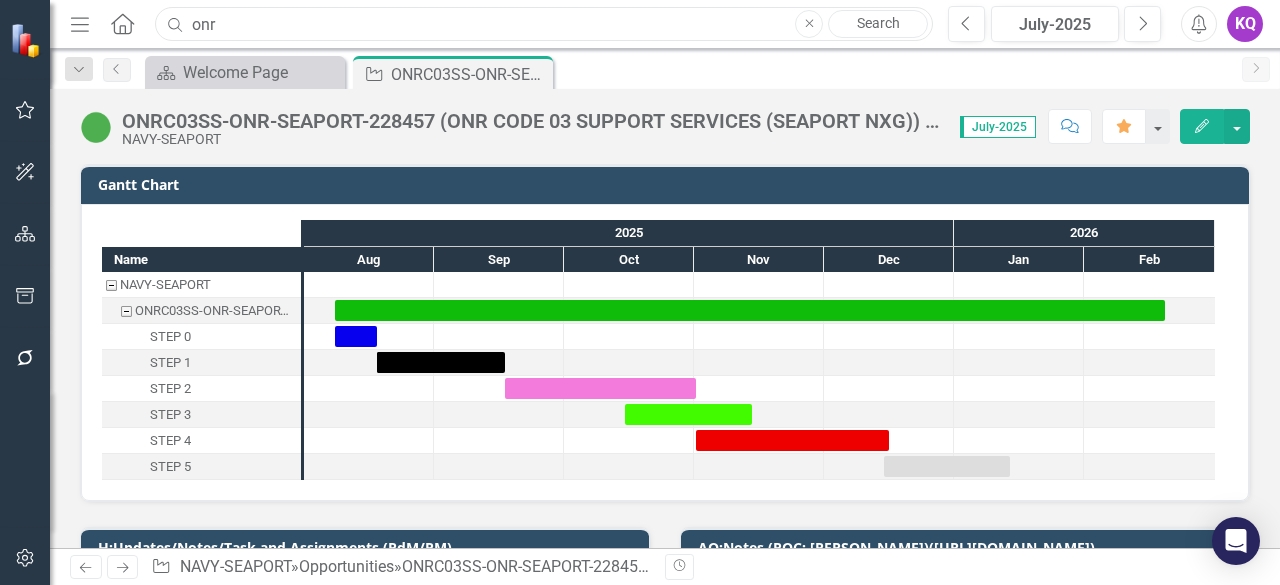 drag, startPoint x: 208, startPoint y: 14, endPoint x: 179, endPoint y: 29, distance: 32.649654 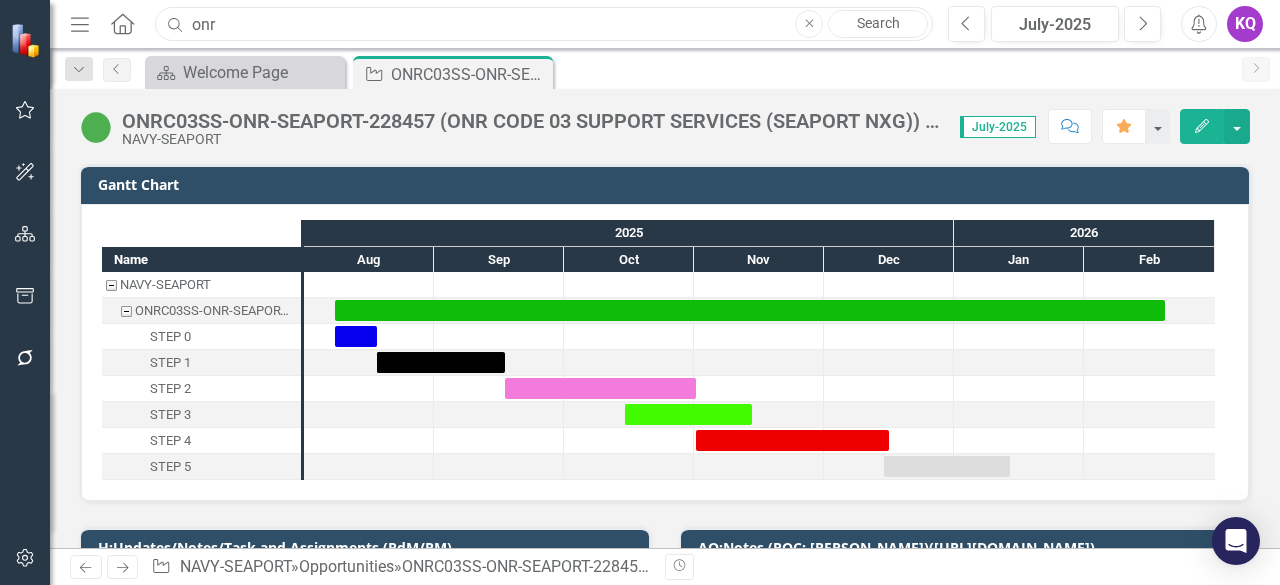 click on "Search onr Close Search" at bounding box center (539, 24) 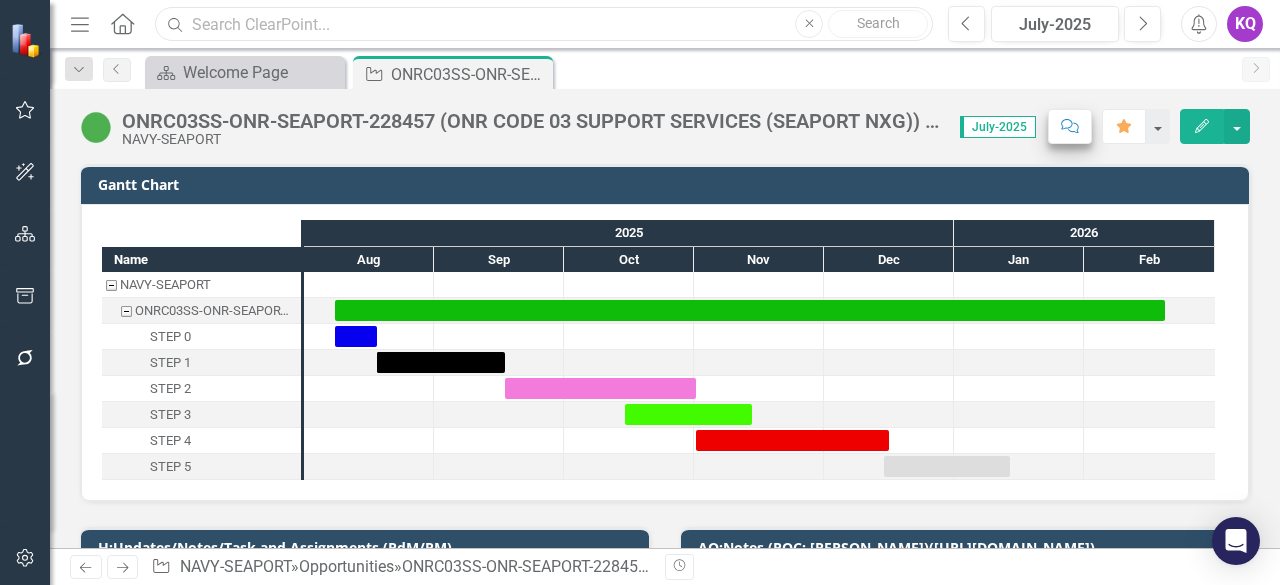 type 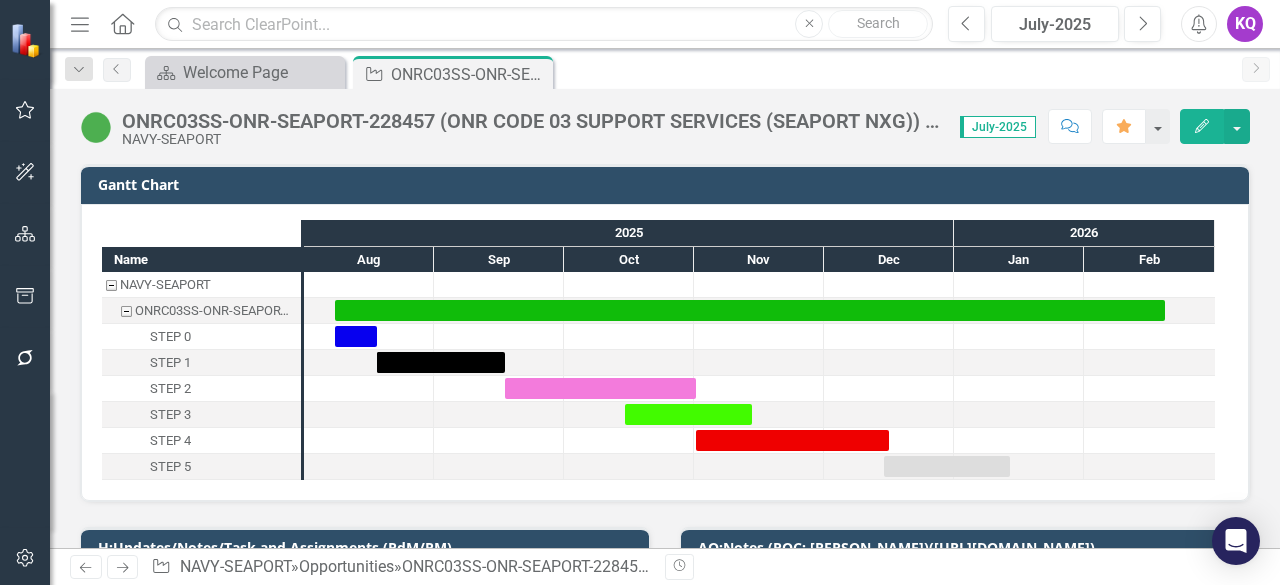click on "Comment" at bounding box center (1070, 126) 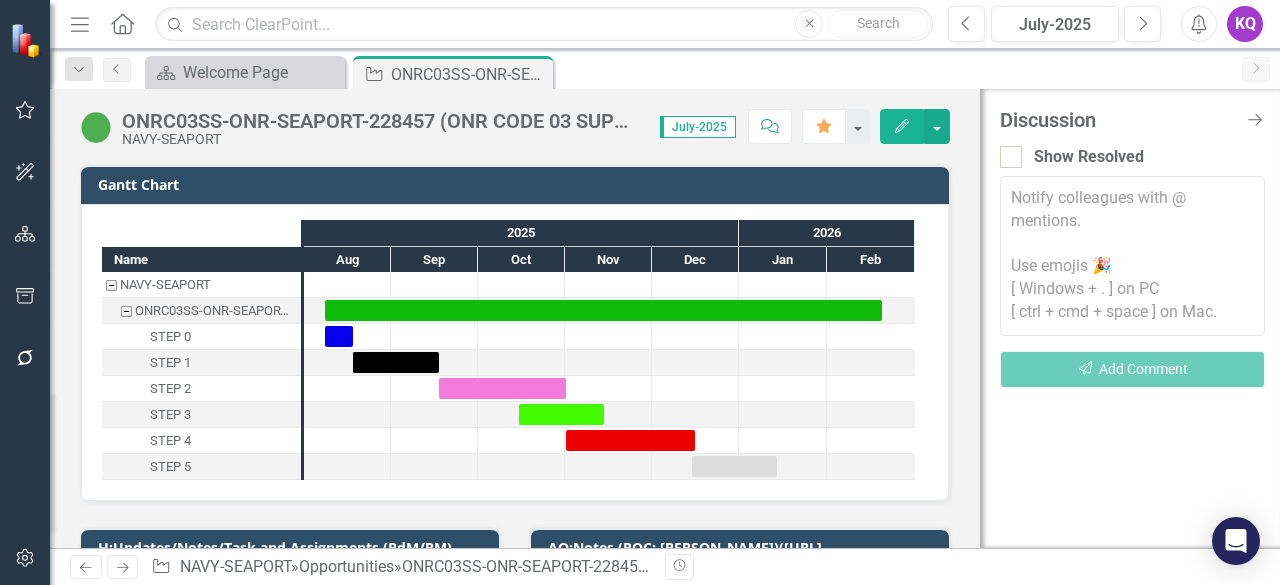 click on "Close Discussion Bar" 